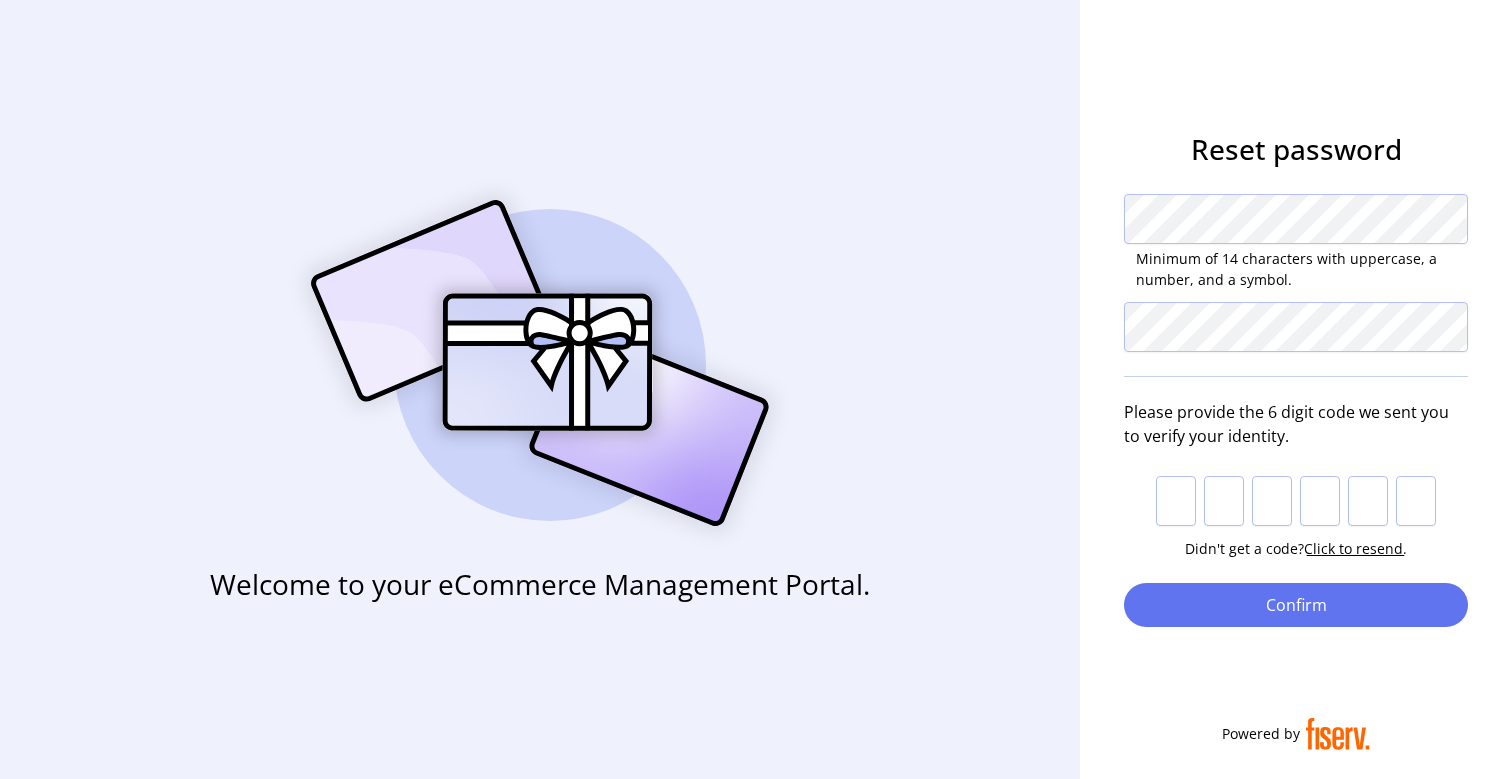 scroll, scrollTop: 0, scrollLeft: 0, axis: both 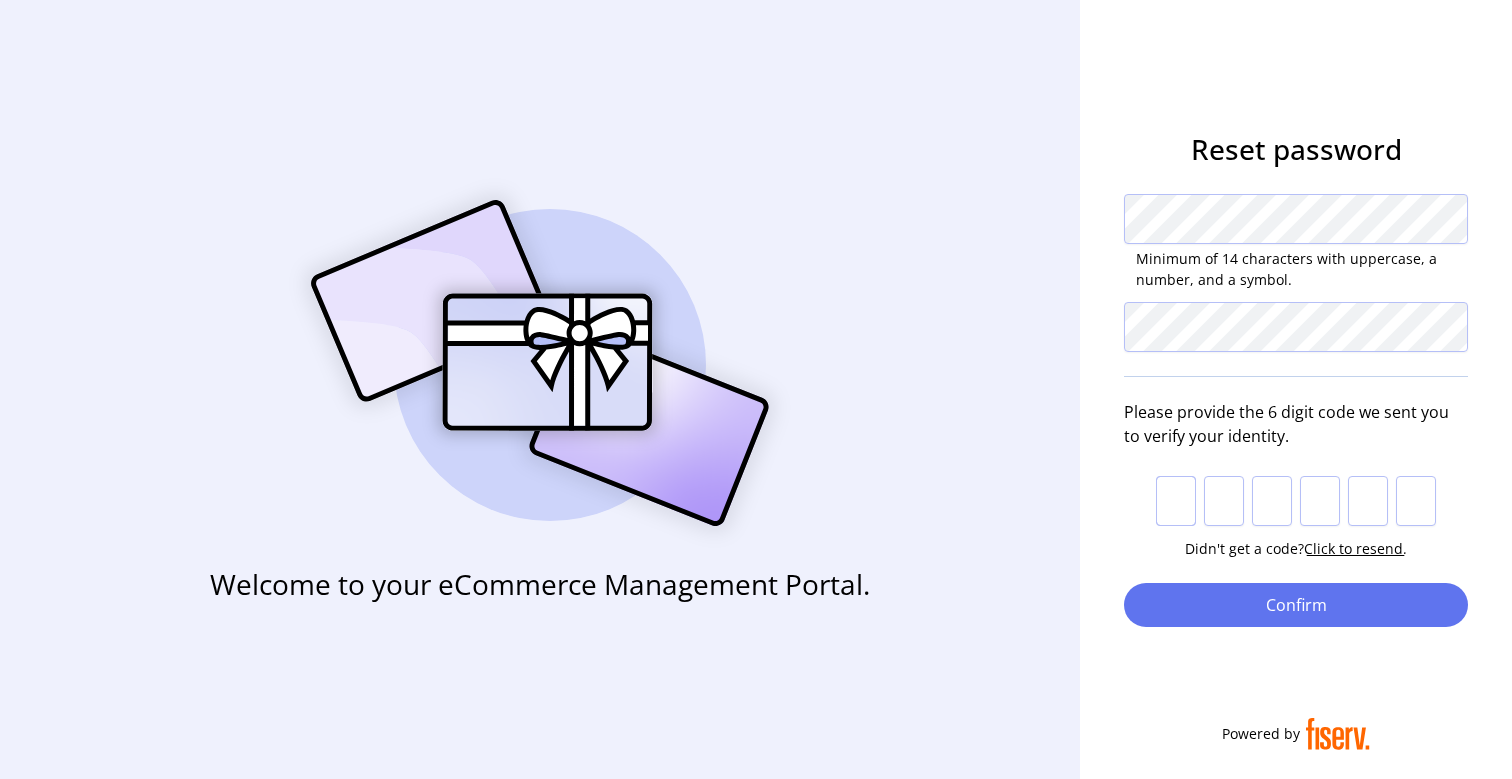 click at bounding box center (1176, 501) 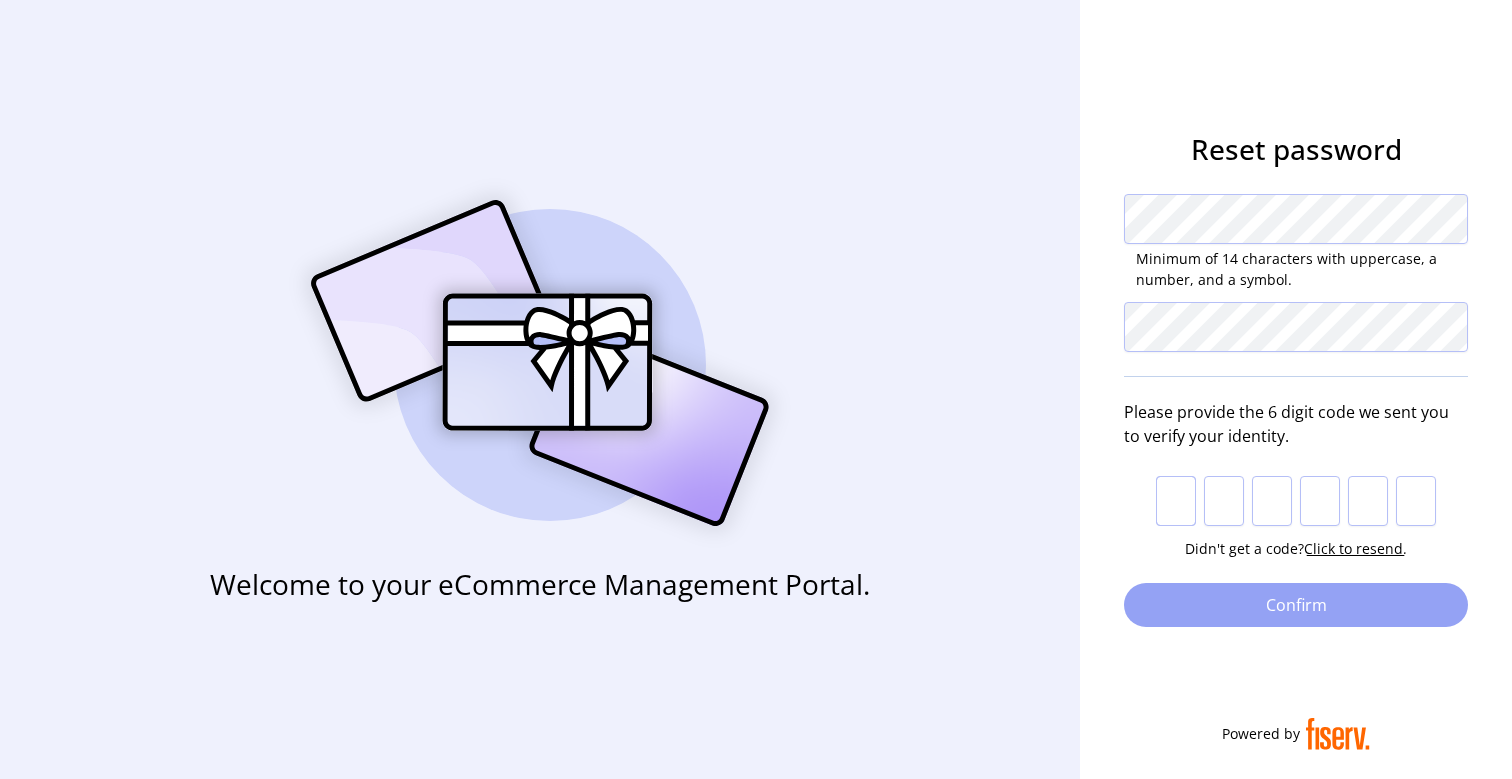 paste on "*" 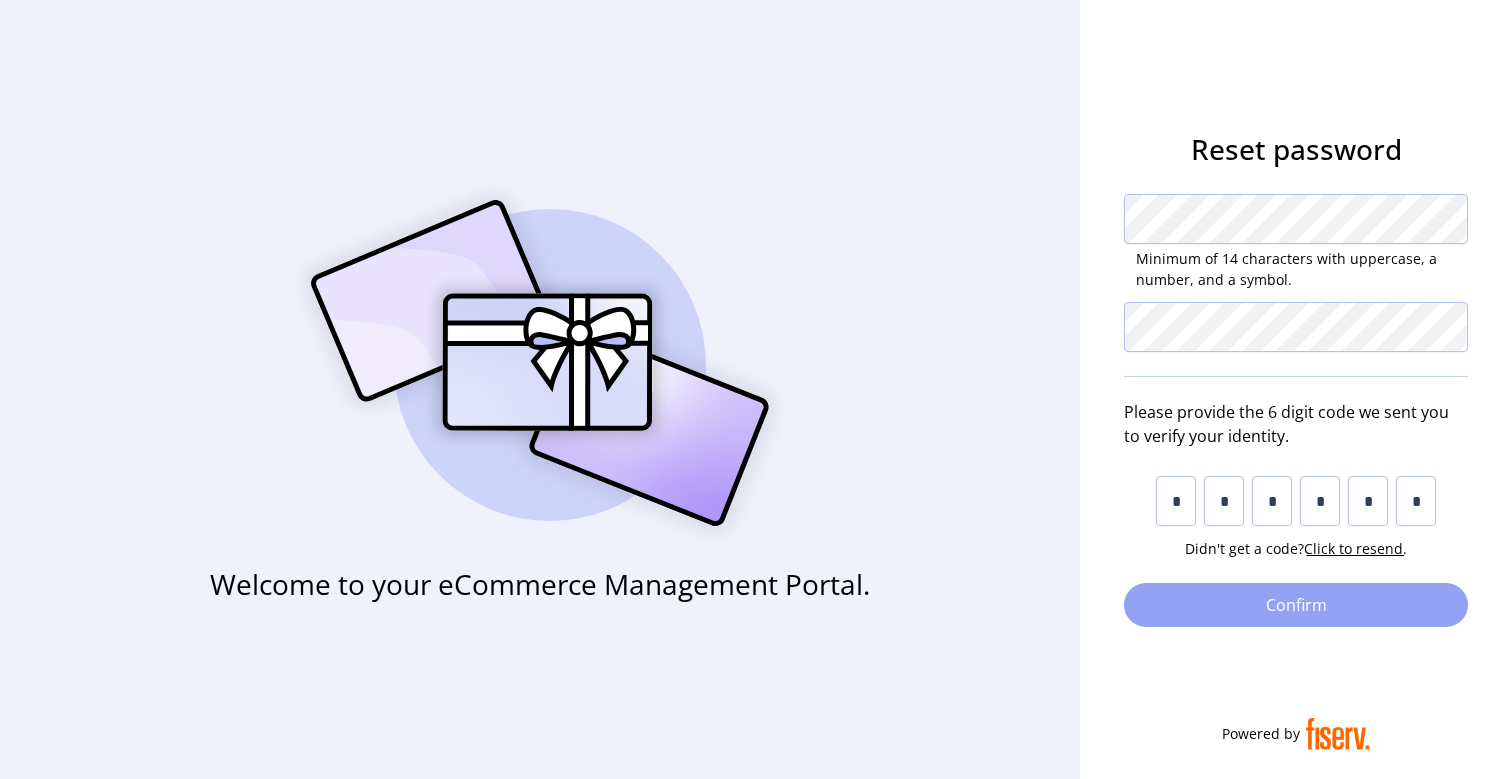 click on "Confirm" at bounding box center [1296, 605] 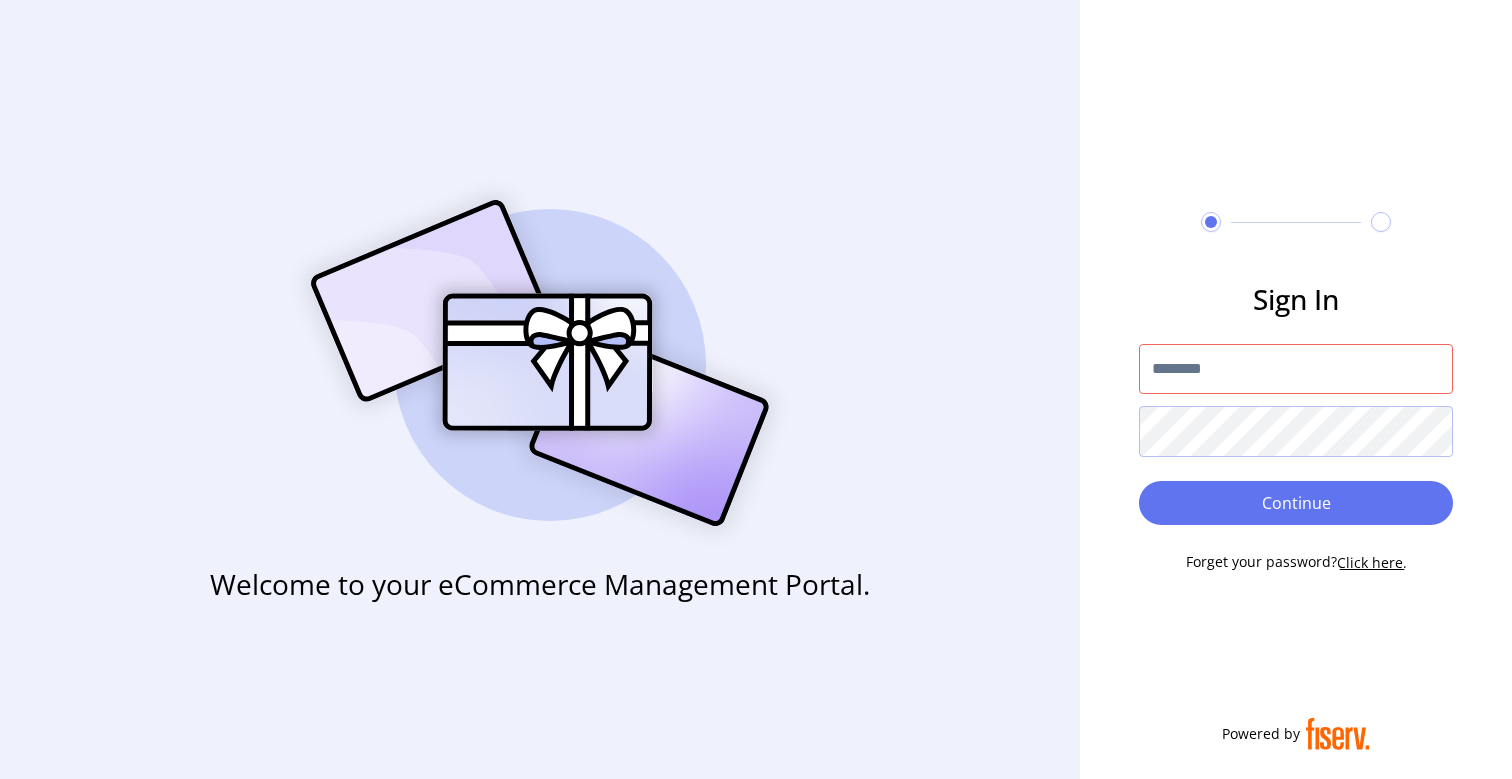 paste on "**********" 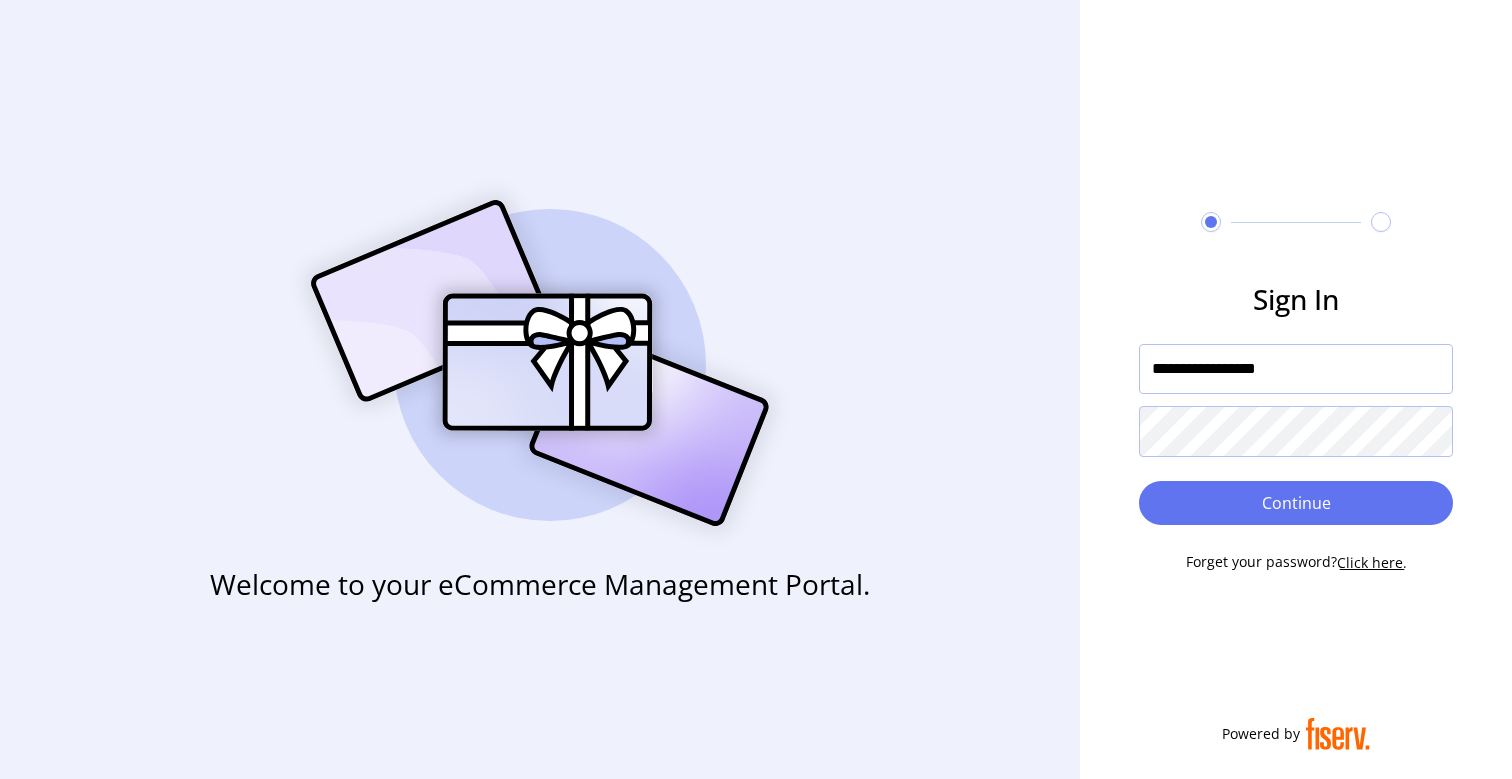 type on "**********" 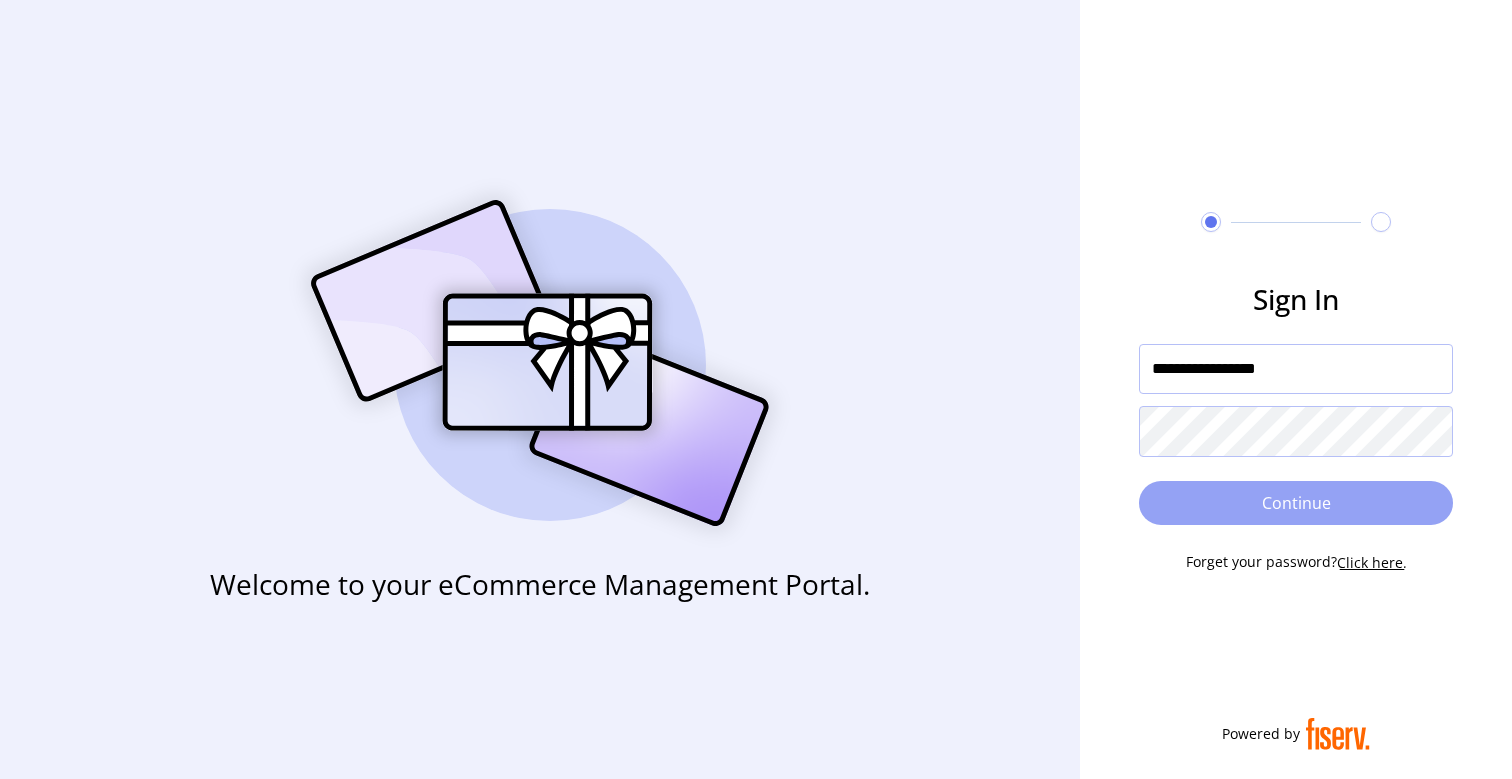 click on "Continue" at bounding box center (1296, 503) 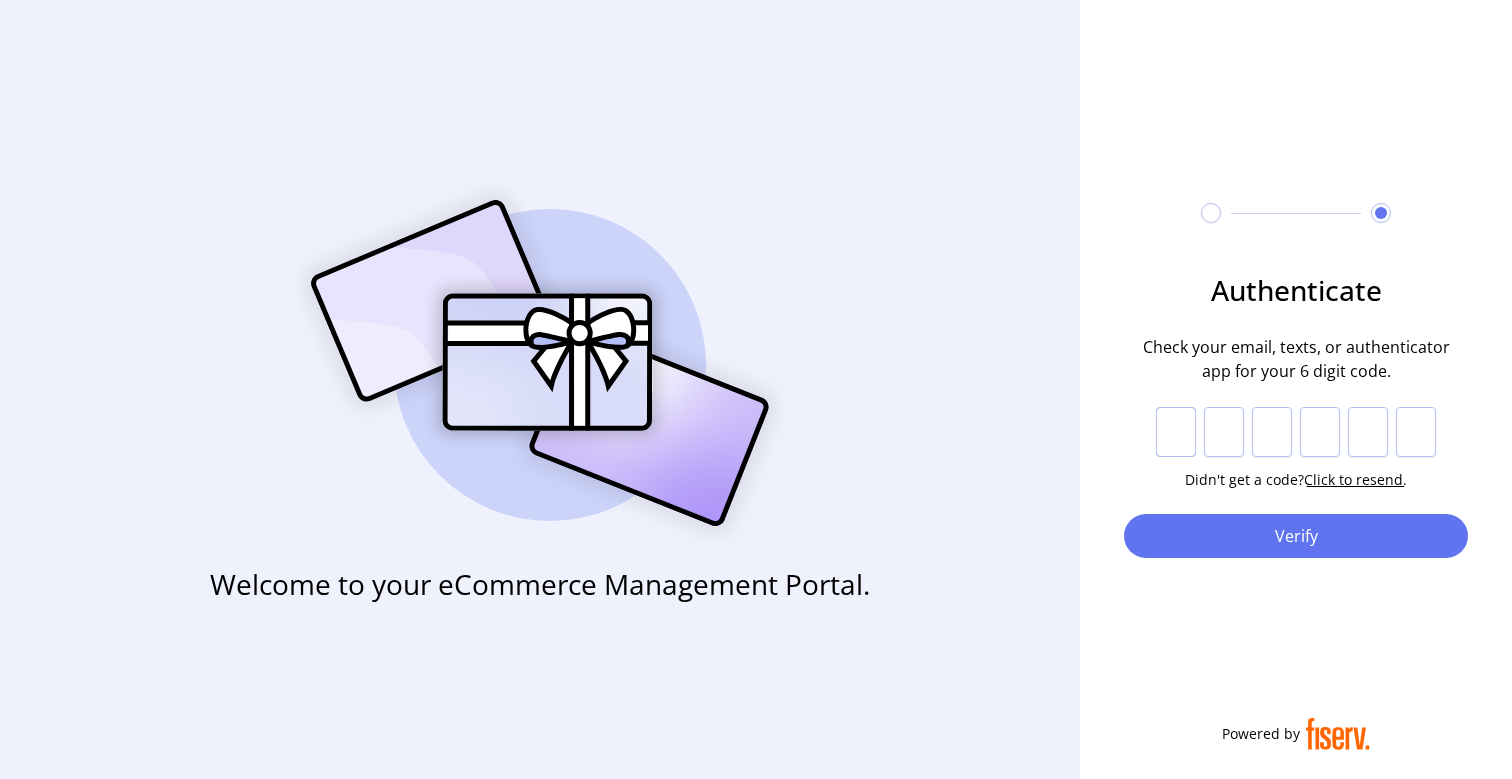 click at bounding box center [1176, 432] 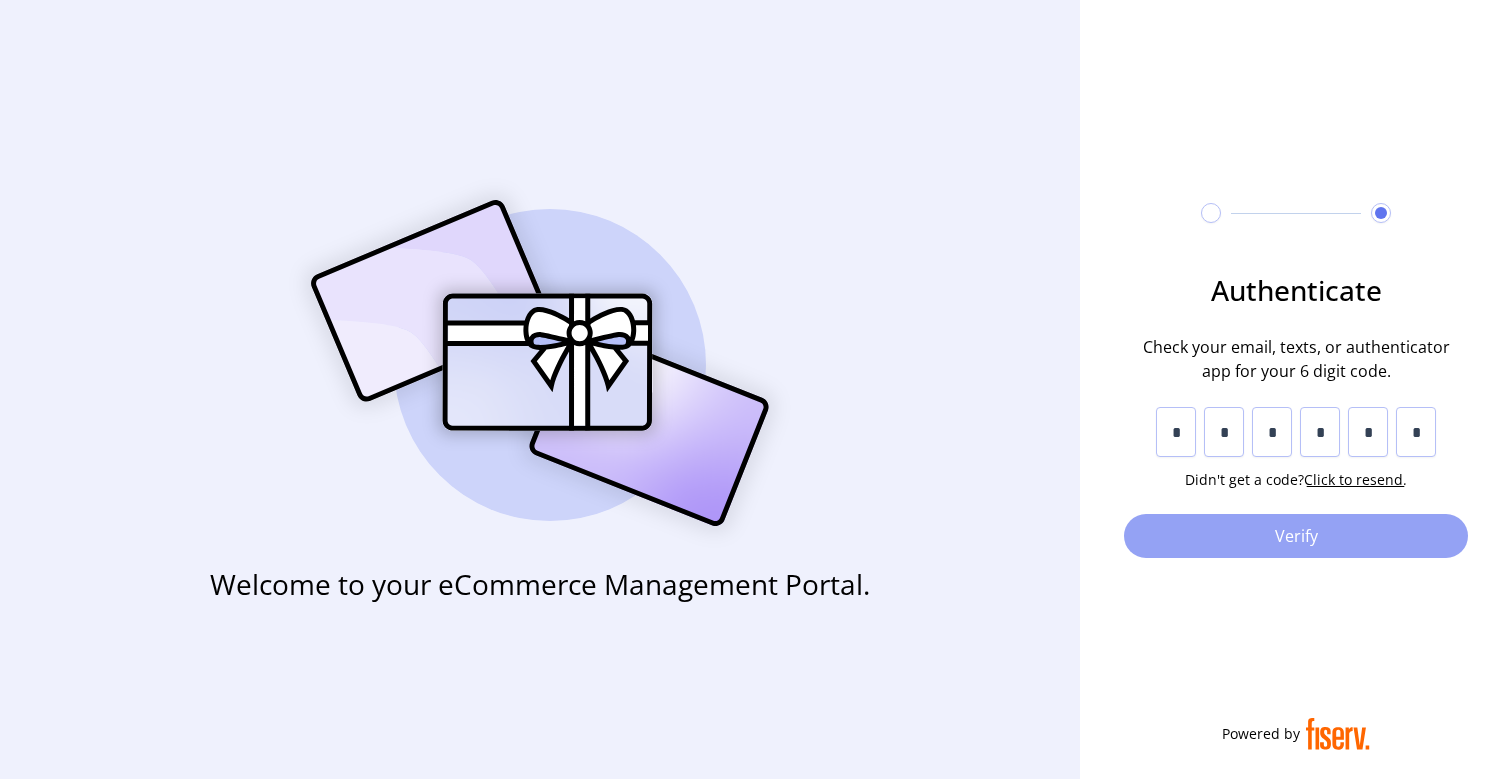click on "Verify" at bounding box center (1296, 536) 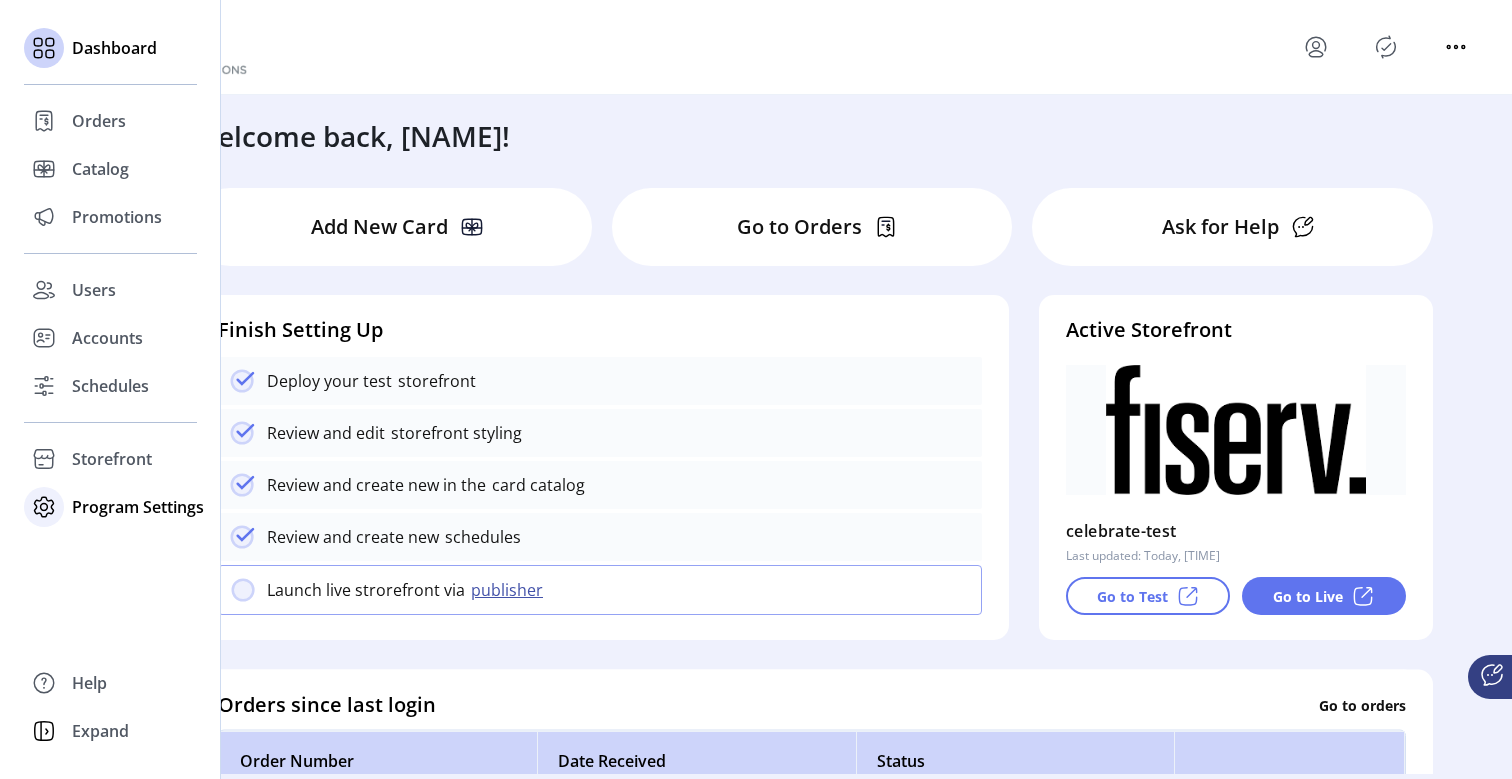 click on "Program Settings" at bounding box center [99, 121] 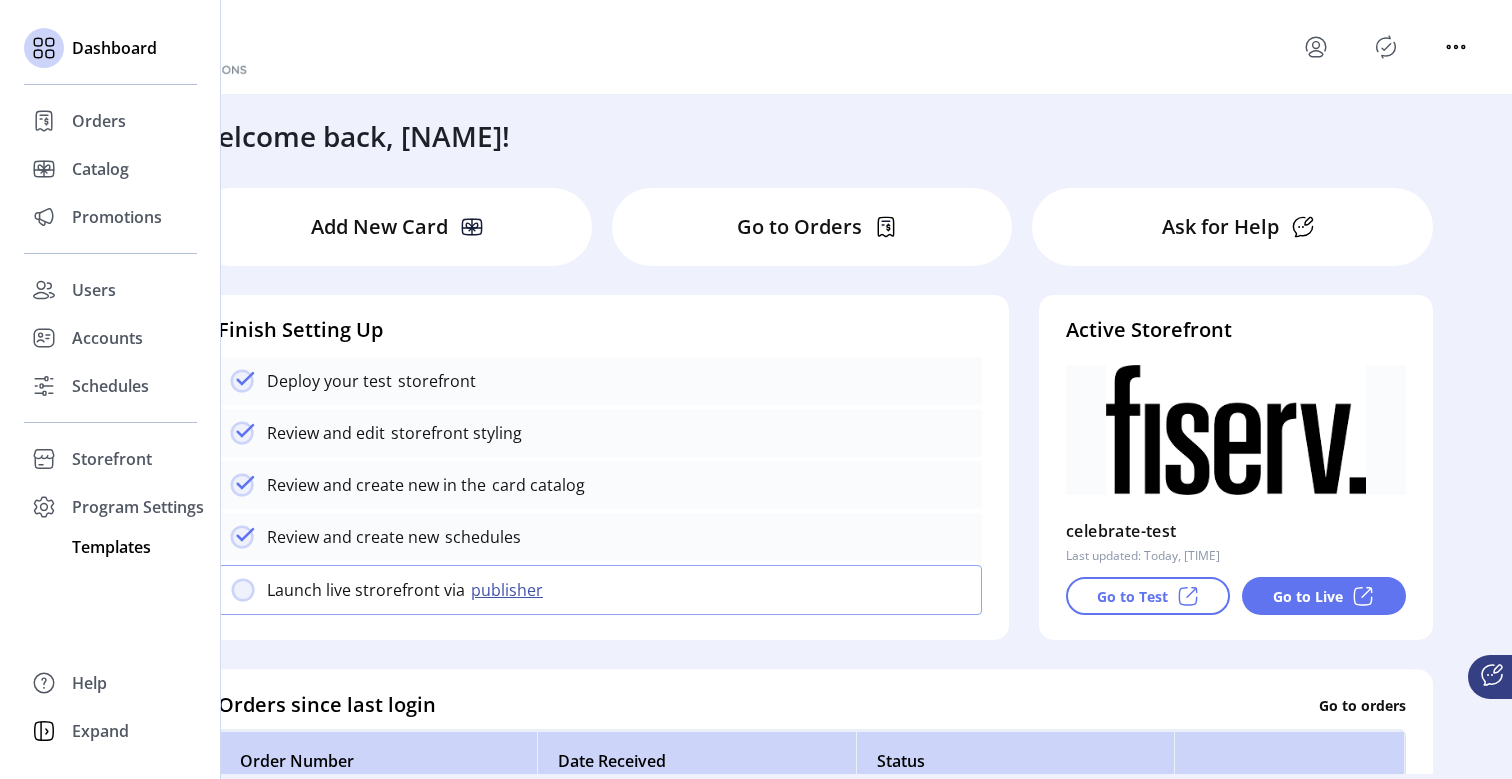 click on "Templates" at bounding box center (99, 121) 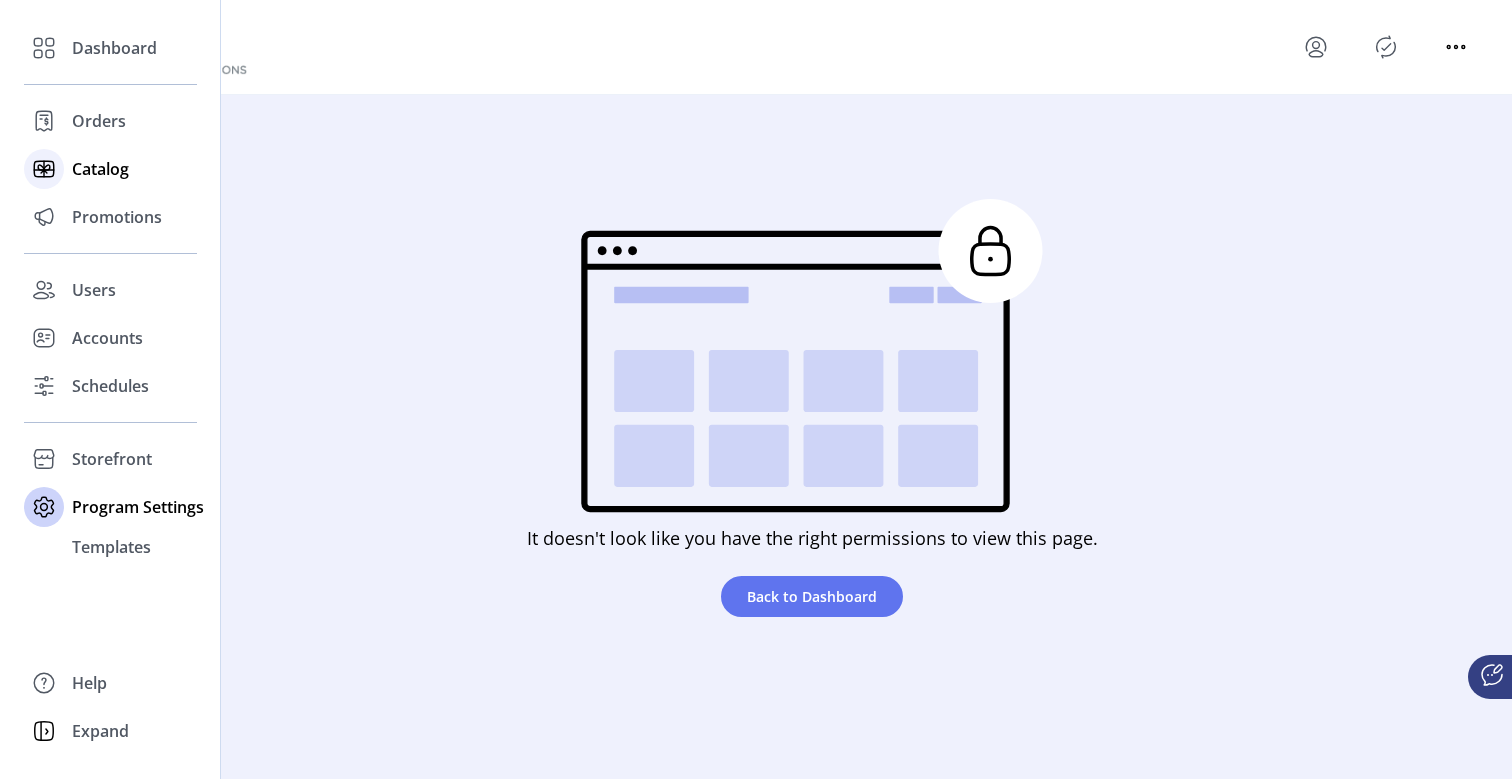 click on "Catalog" at bounding box center (114, 48) 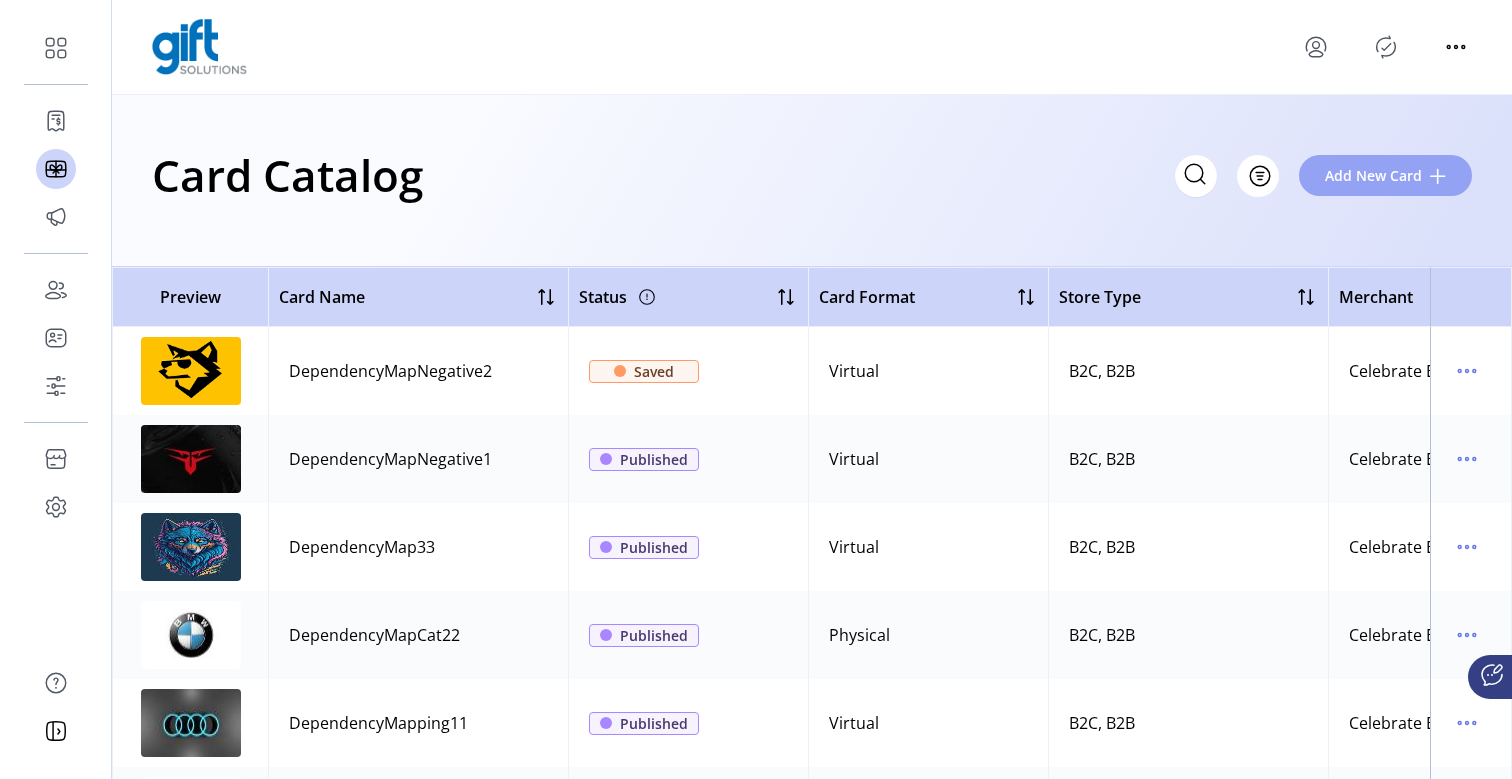 click on "Add New Card" at bounding box center [1373, 175] 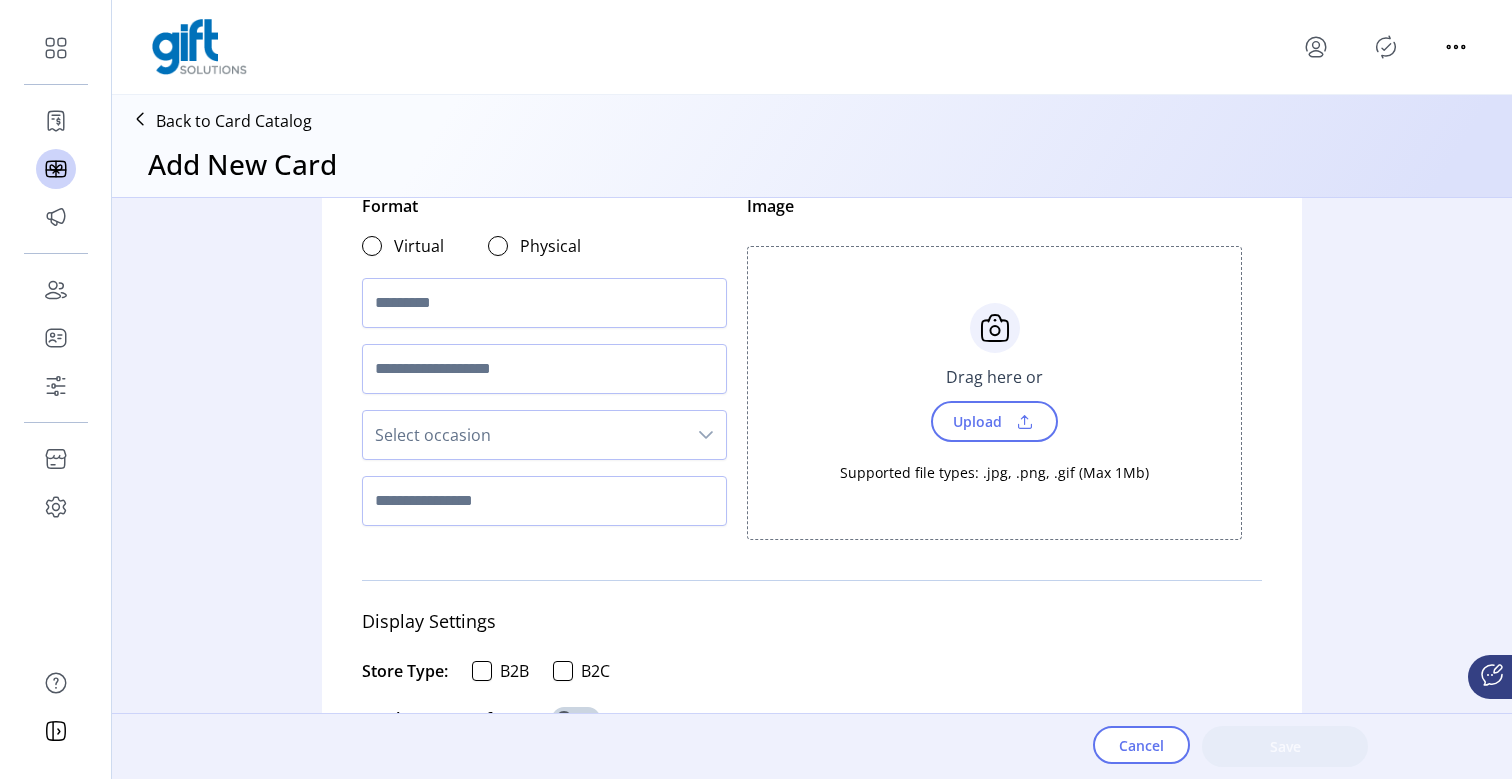 scroll, scrollTop: 49, scrollLeft: 0, axis: vertical 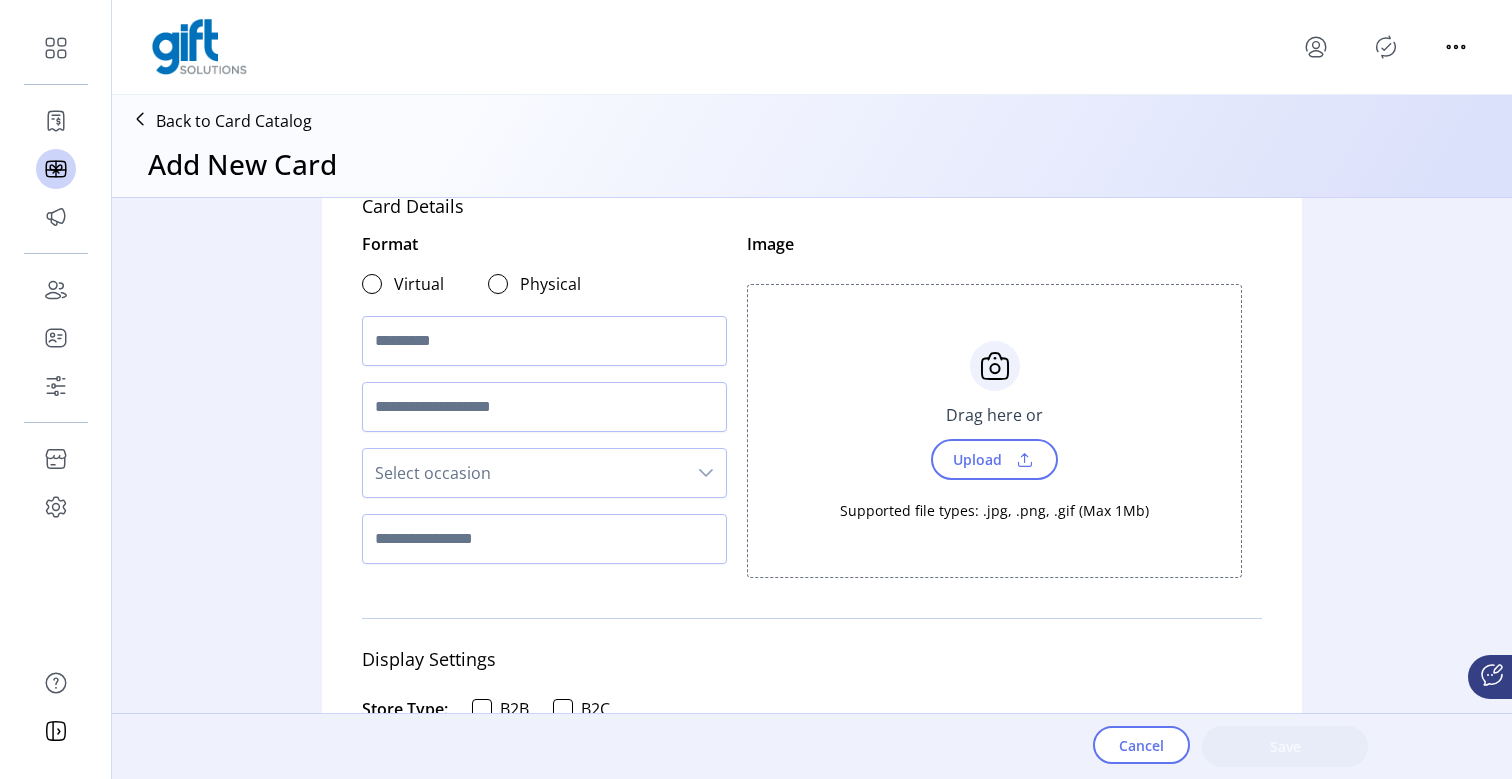 click at bounding box center [372, 284] 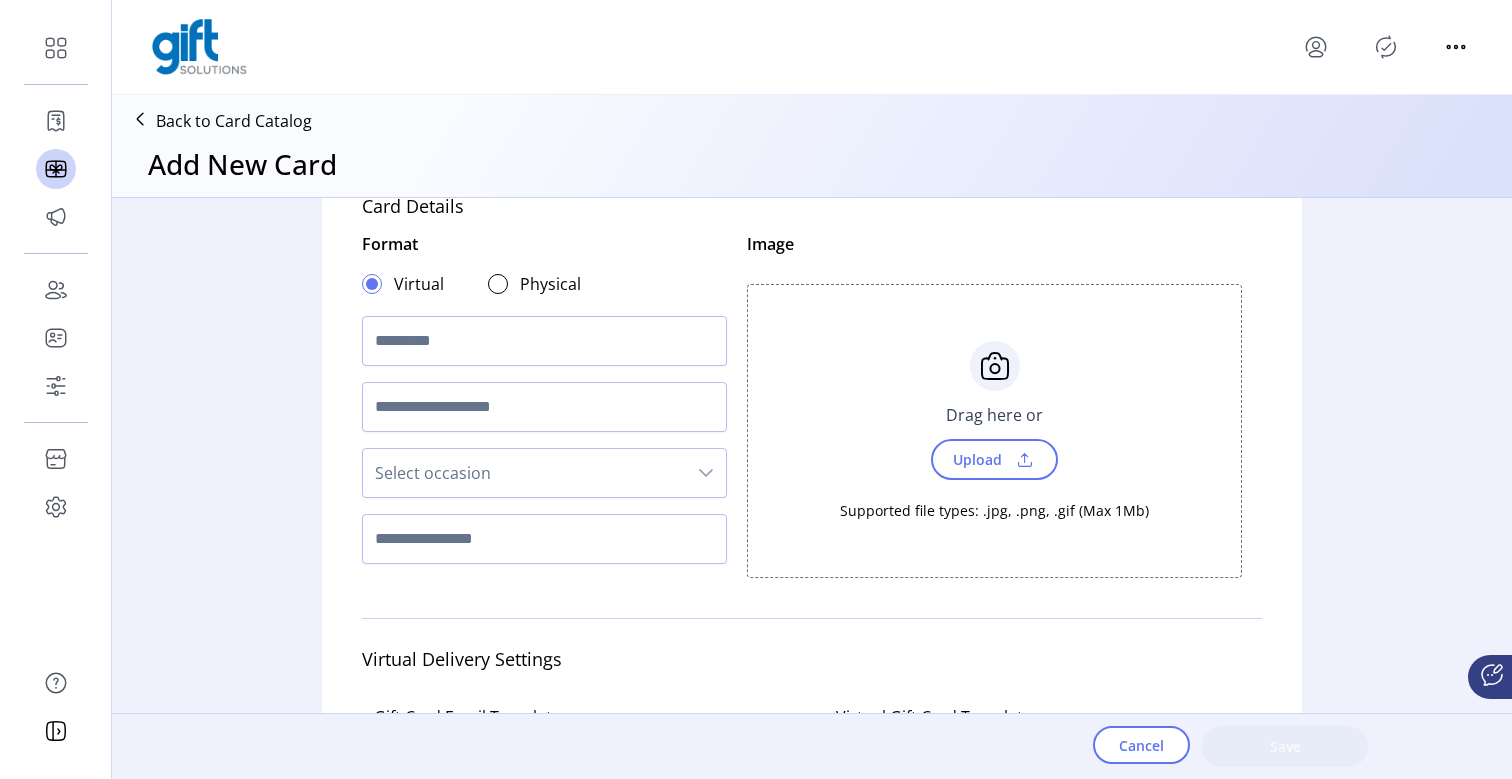 scroll, scrollTop: 14, scrollLeft: 6, axis: both 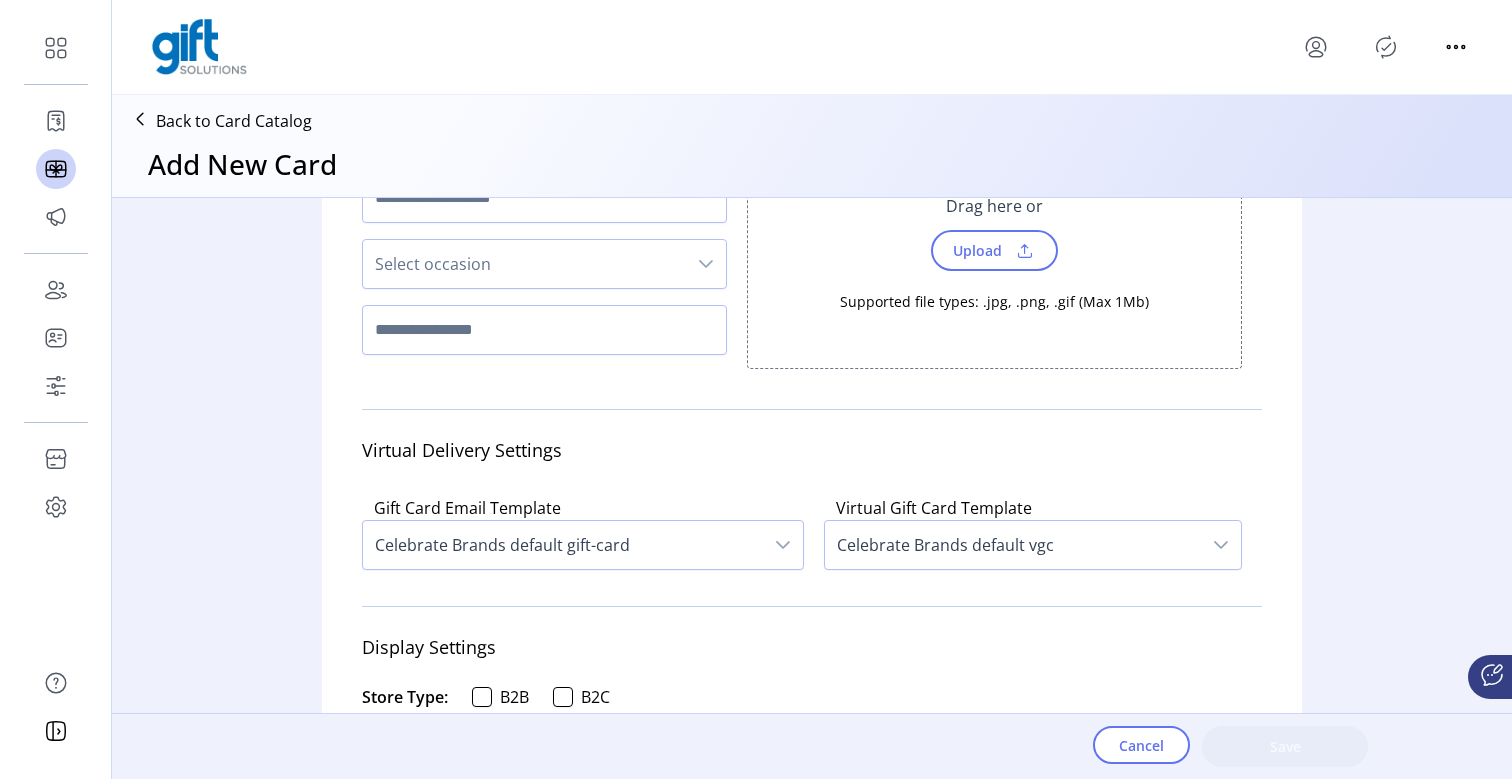 click on "Gift Card Email Template Celebrate Brands default gift-card" at bounding box center [583, 533] 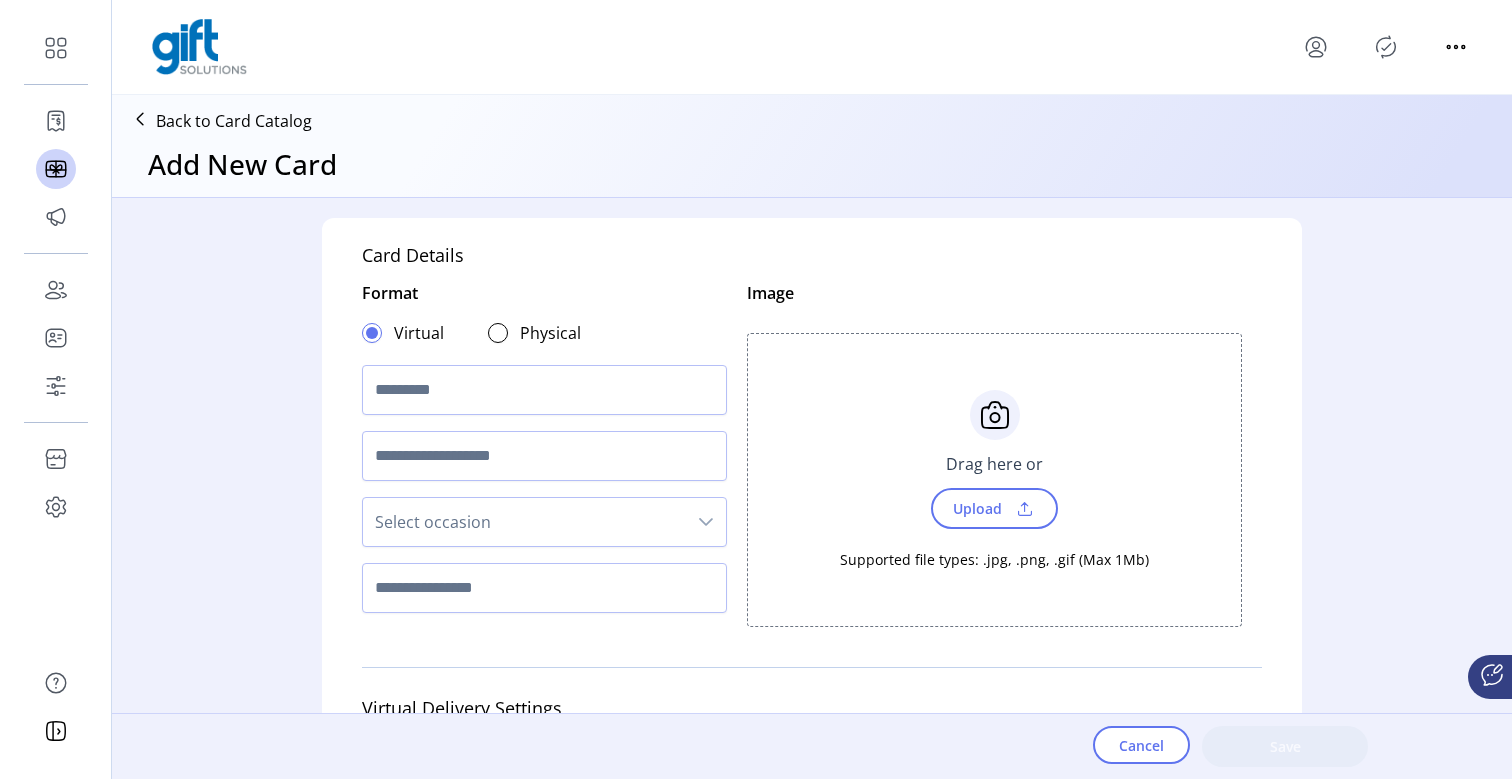 scroll, scrollTop: 0, scrollLeft: 0, axis: both 